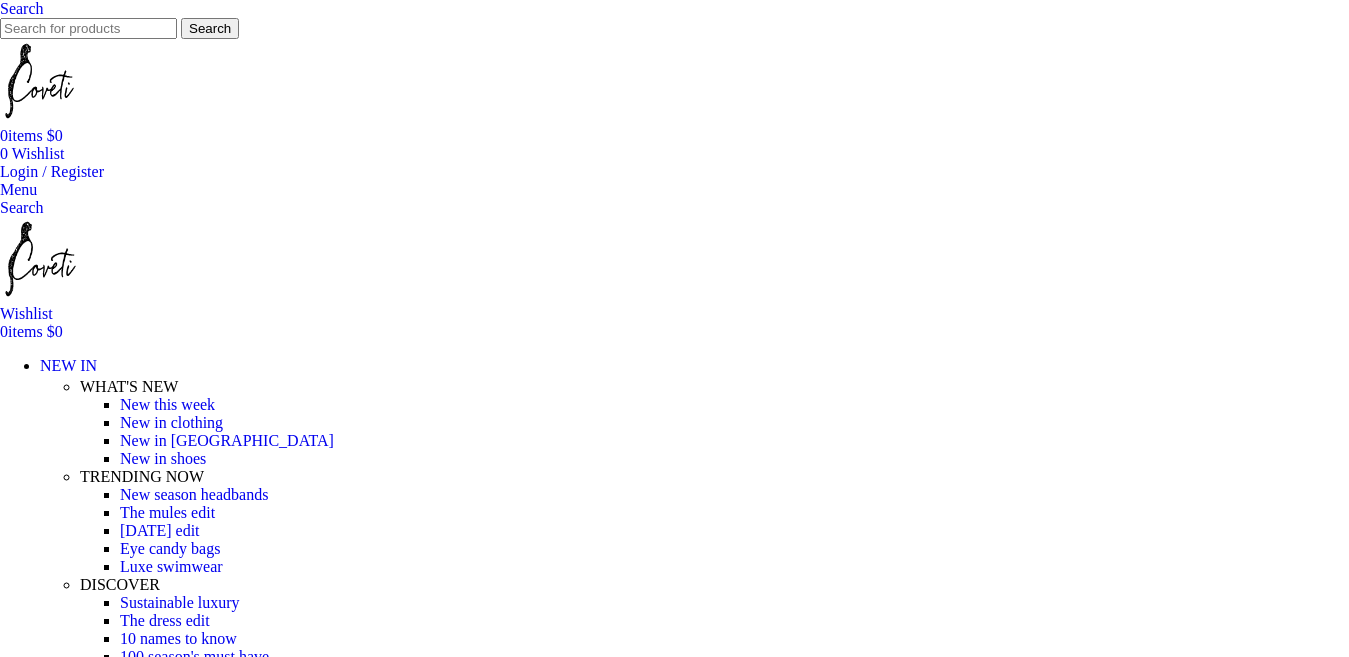 scroll, scrollTop: 0, scrollLeft: 0, axis: both 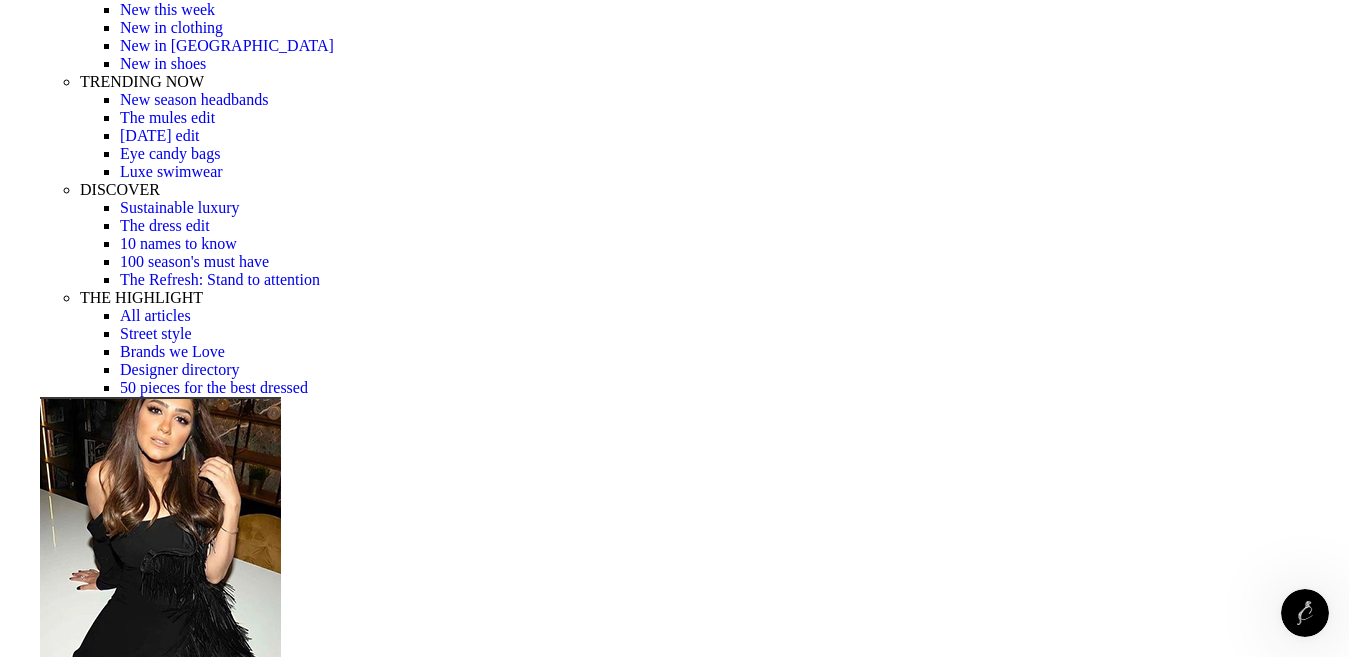 click at bounding box center [674, 17418] 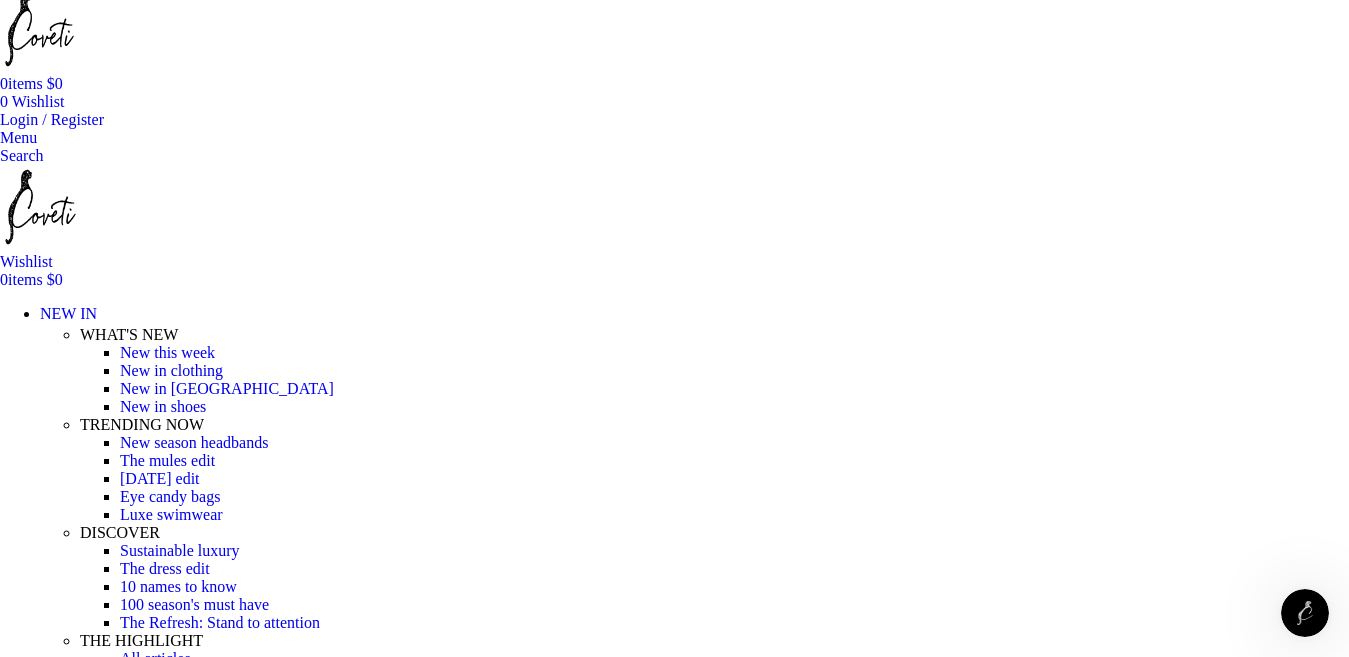 scroll, scrollTop: 0, scrollLeft: 0, axis: both 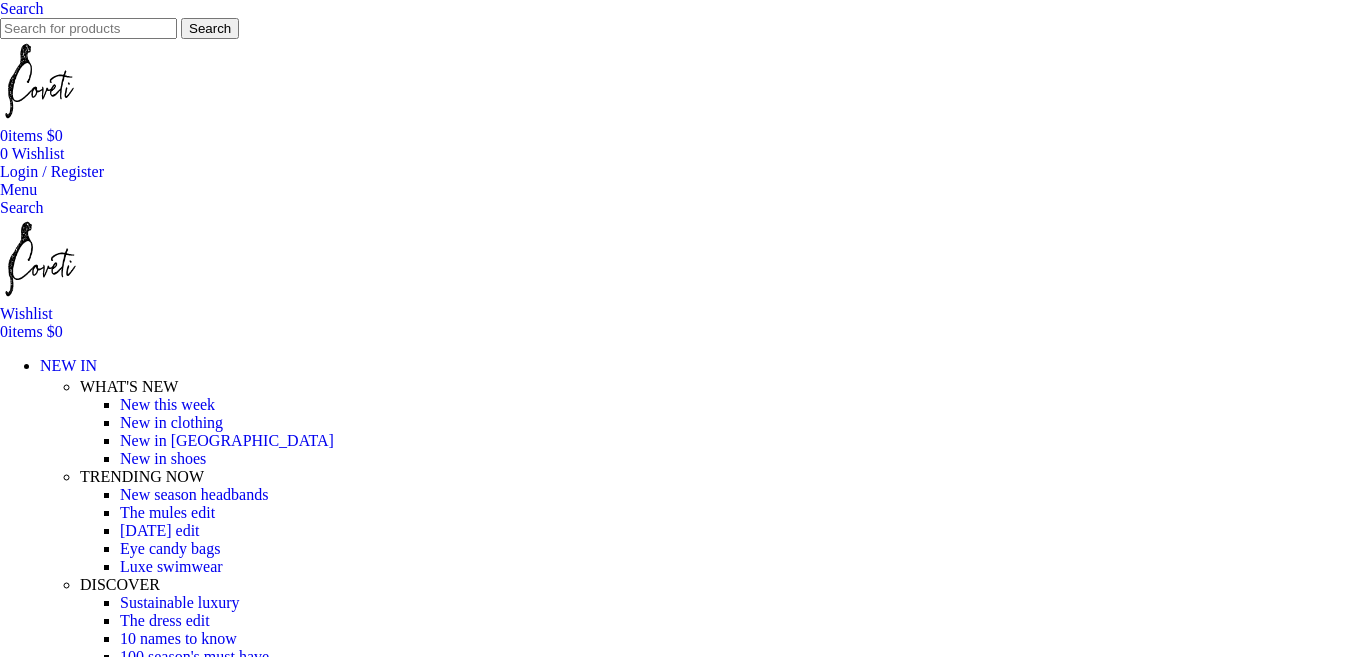 click at bounding box center [39, 81] 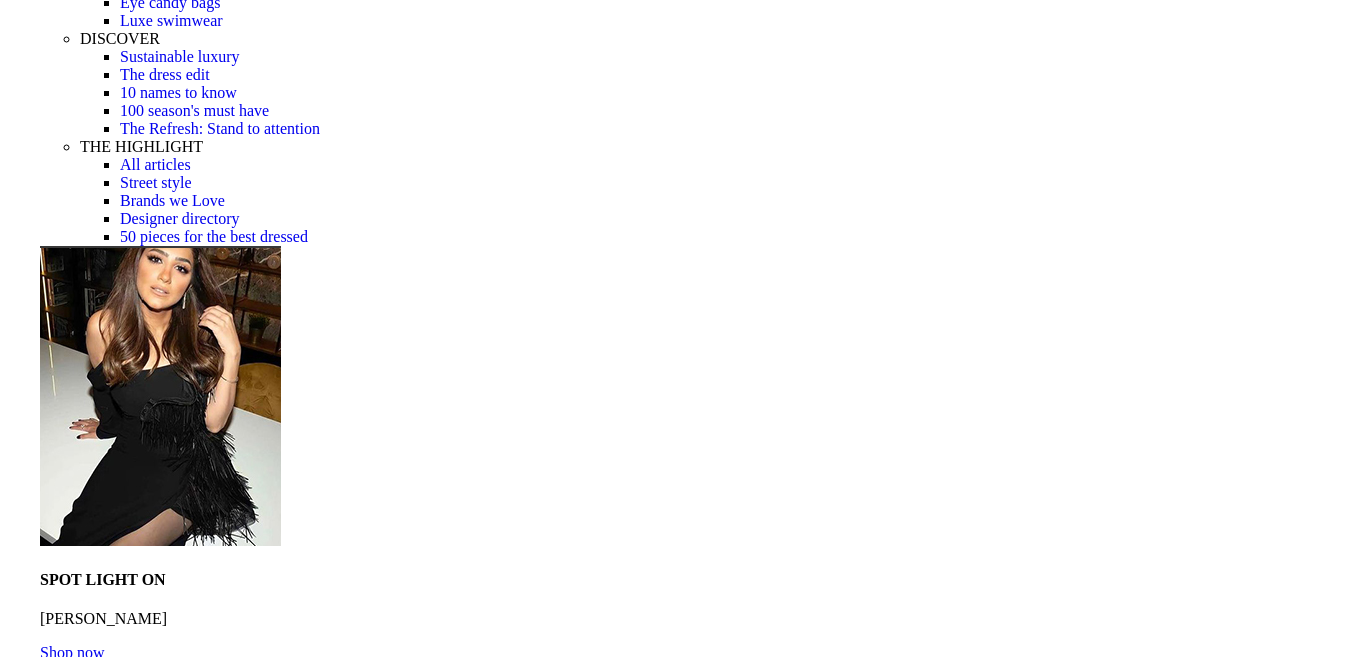scroll, scrollTop: 600, scrollLeft: 0, axis: vertical 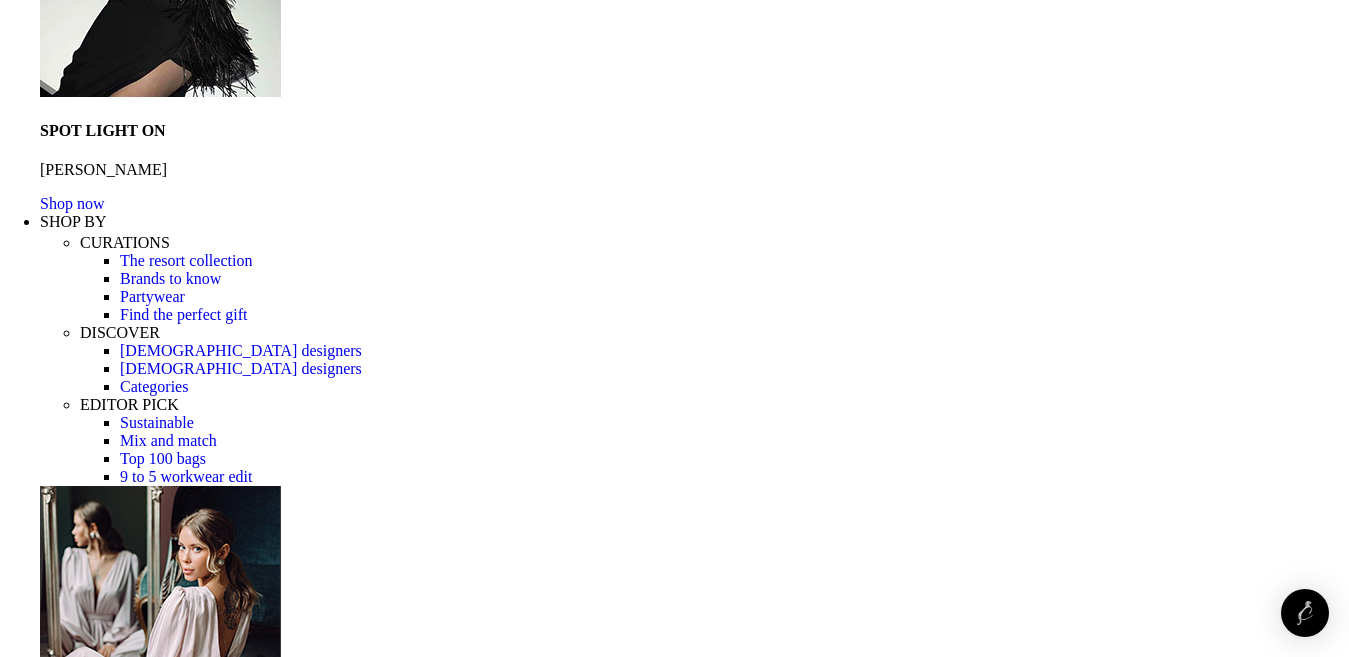 click on "CLOTHING" at bounding box center [81, 5371] 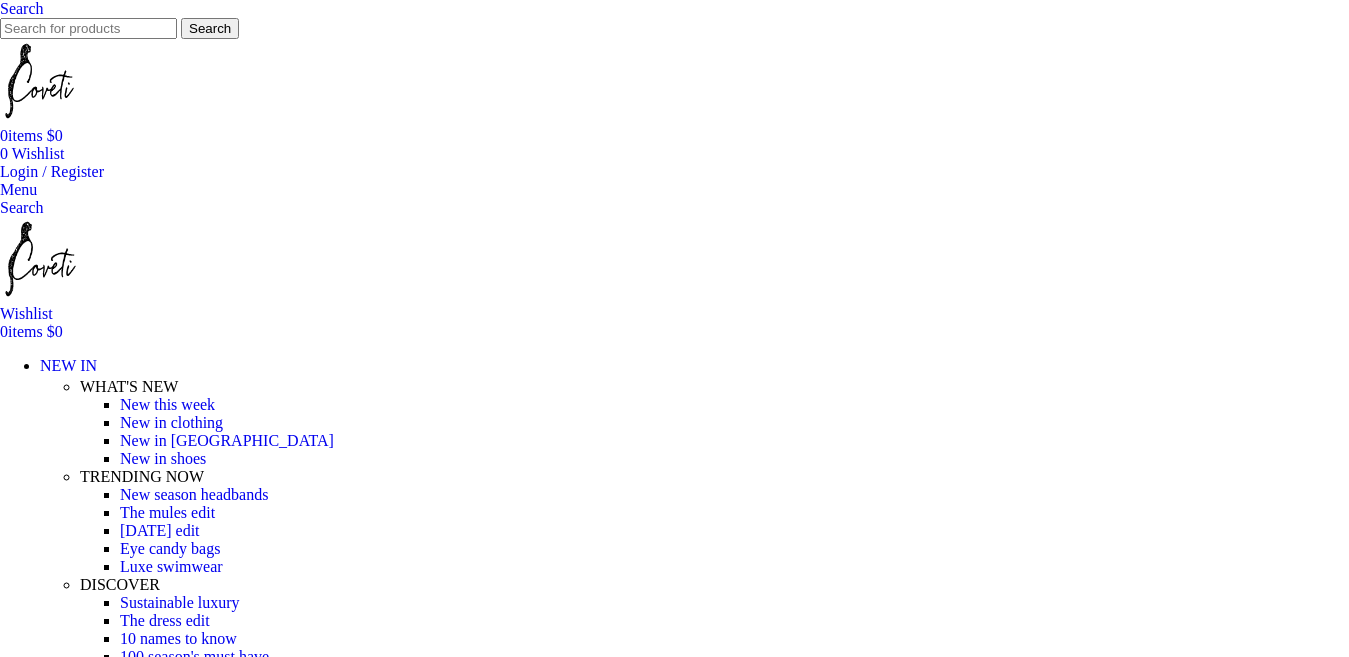 scroll, scrollTop: 0, scrollLeft: 0, axis: both 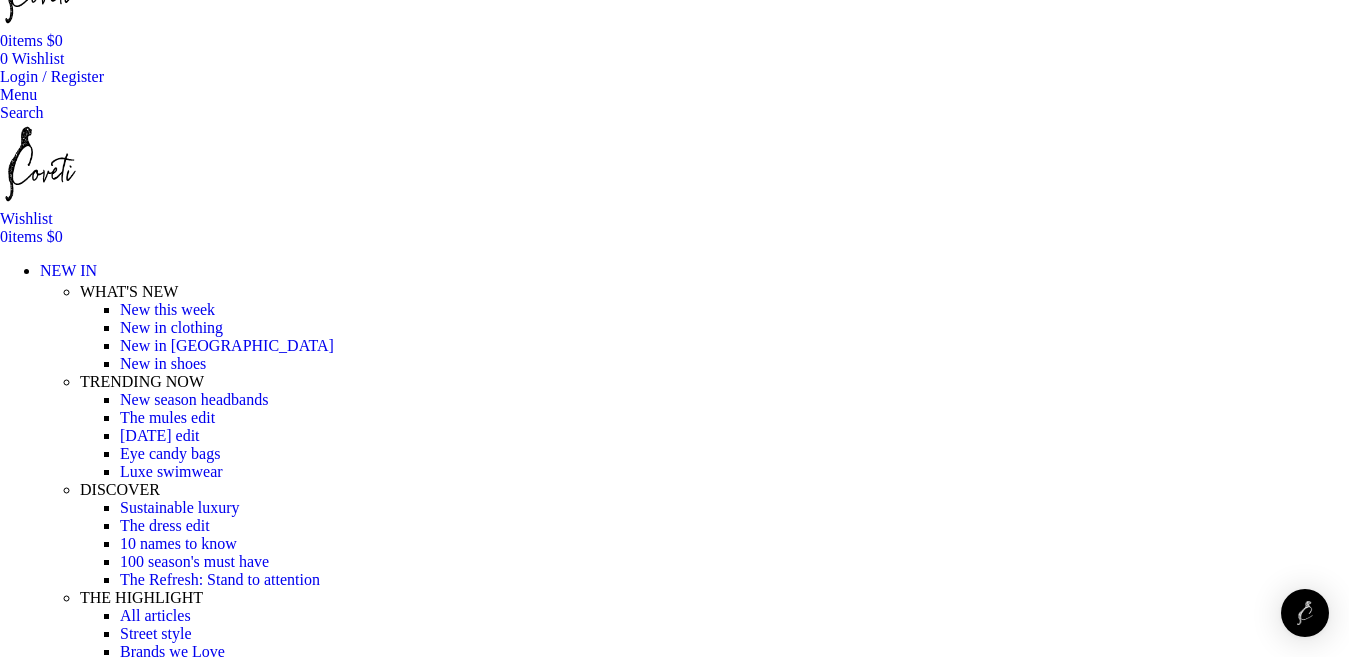 click on "MEN" at bounding box center [58, 3185] 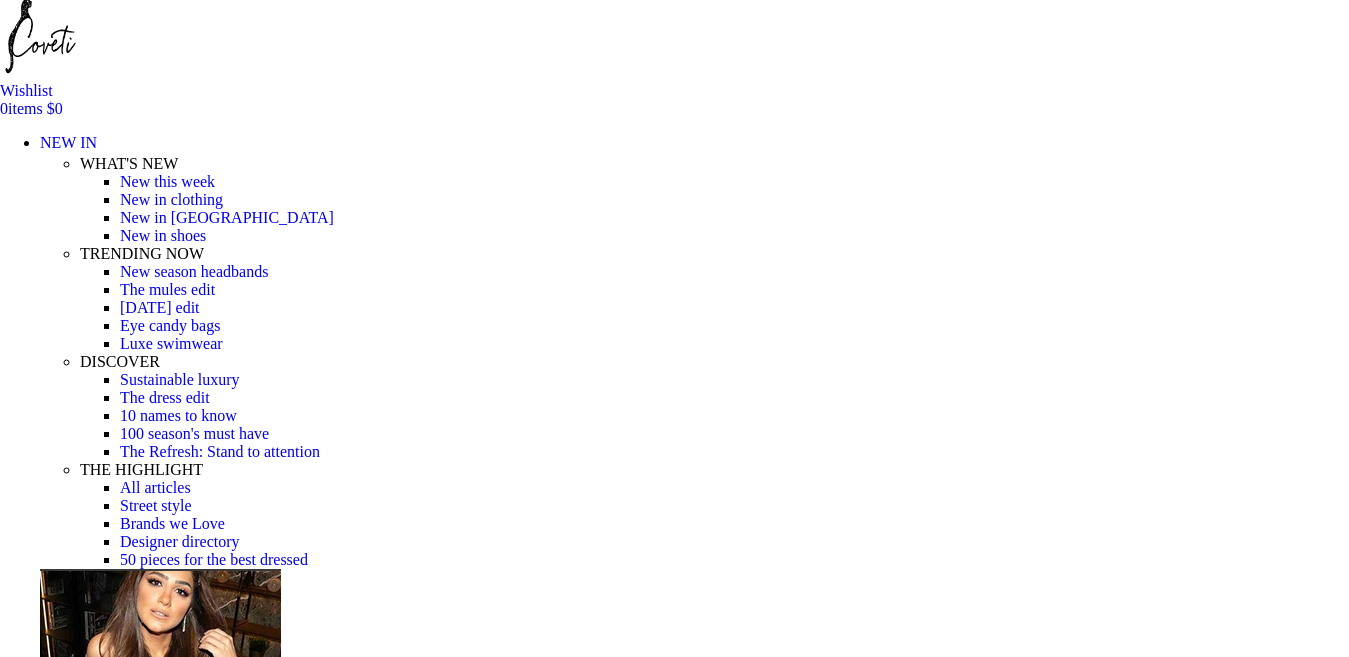 scroll, scrollTop: 300, scrollLeft: 0, axis: vertical 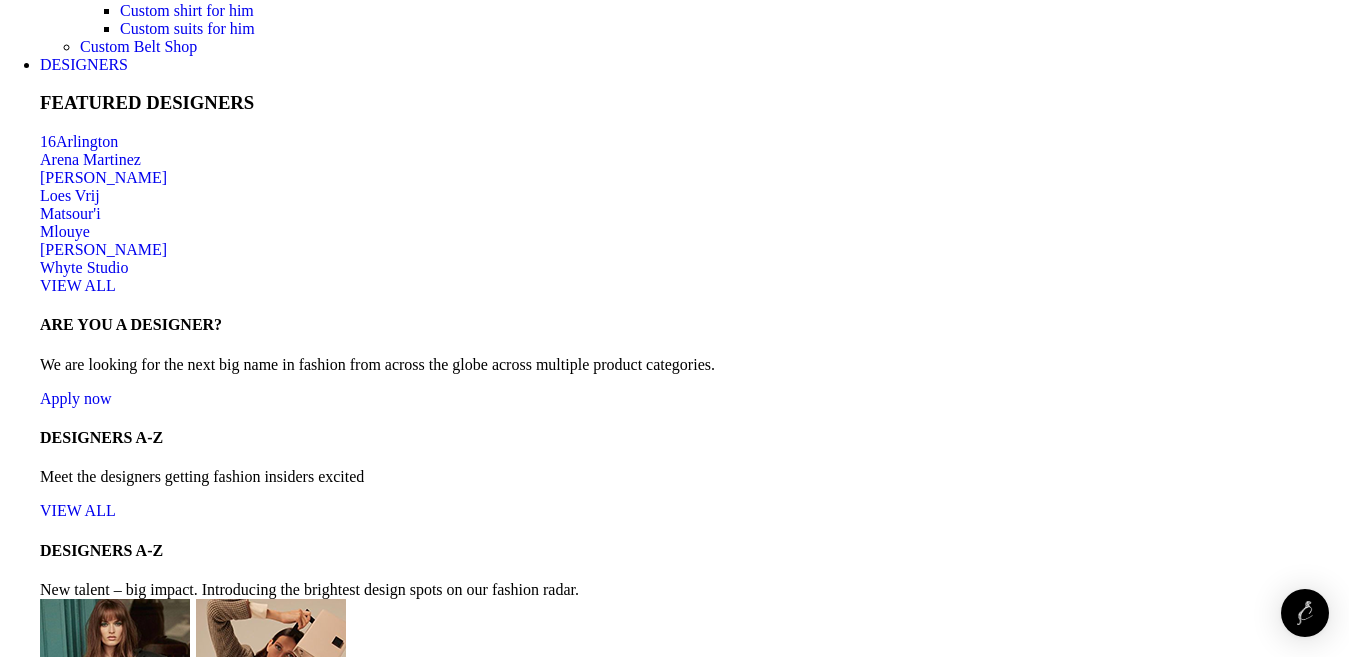 click on "SHOP BY" at bounding box center [73, -3679] 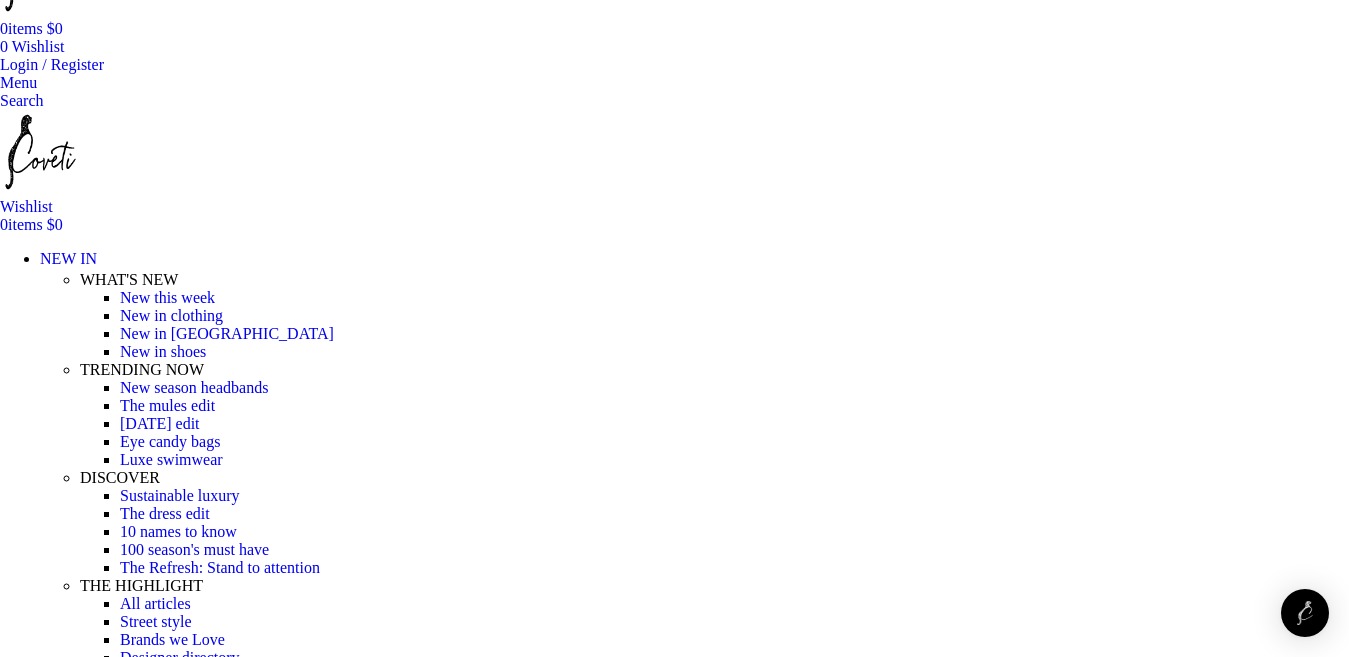 scroll, scrollTop: 0, scrollLeft: 0, axis: both 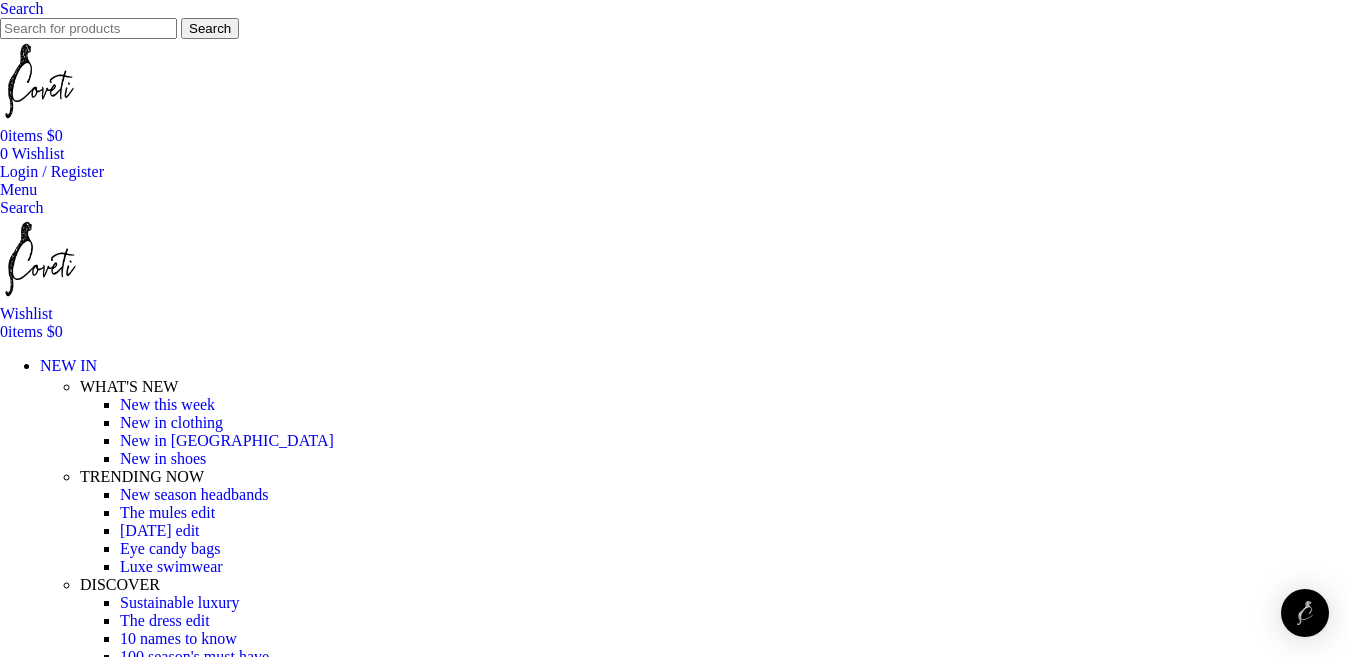 click at bounding box center [1337, 18795] 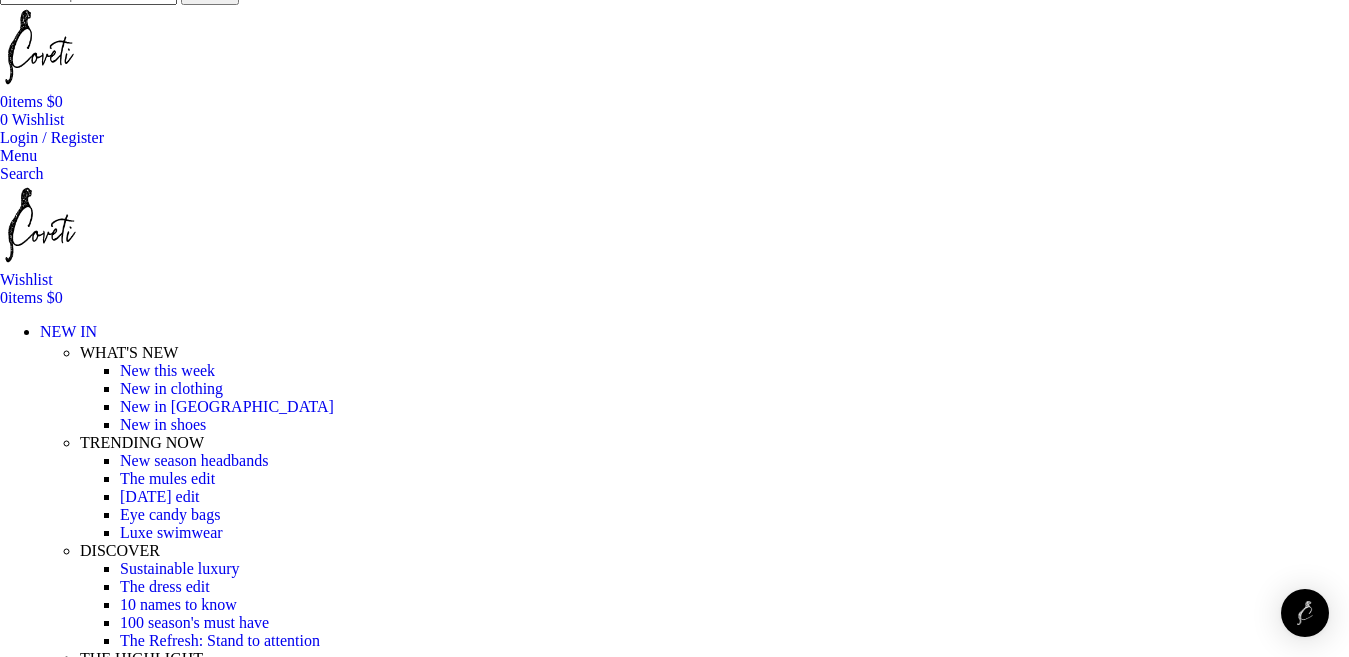 scroll, scrollTop: 0, scrollLeft: 0, axis: both 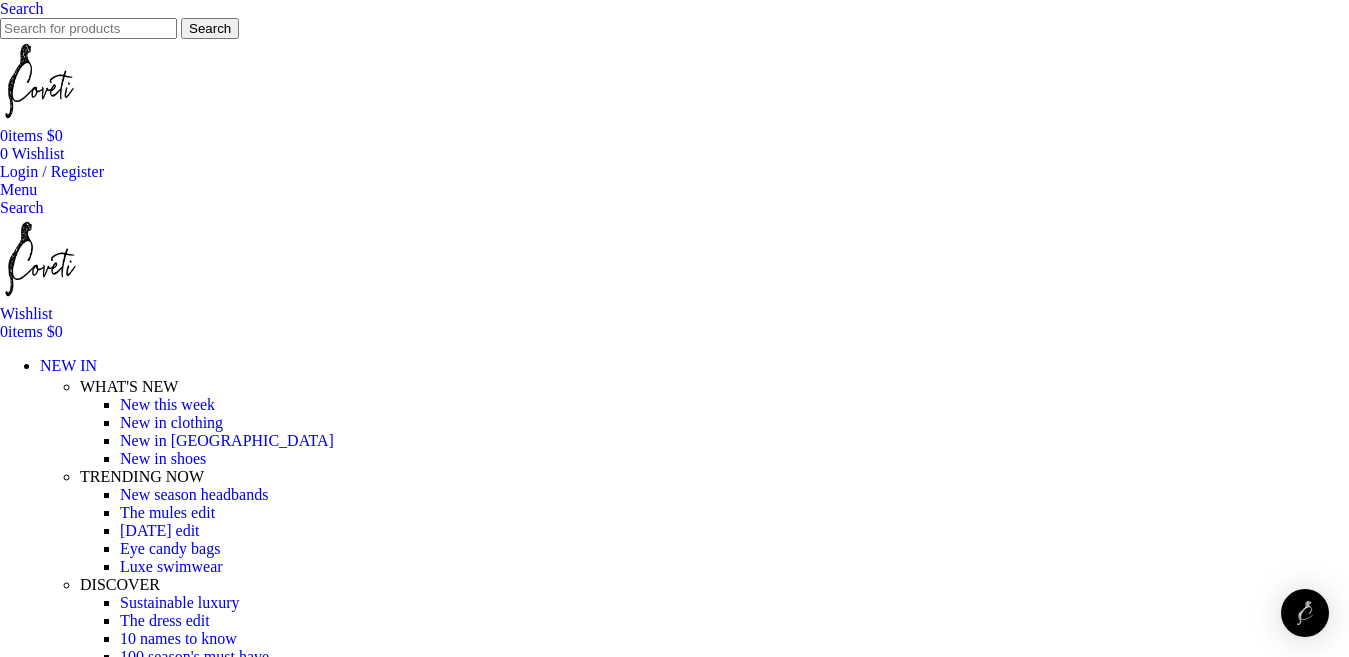 click at bounding box center [1338, 18845] 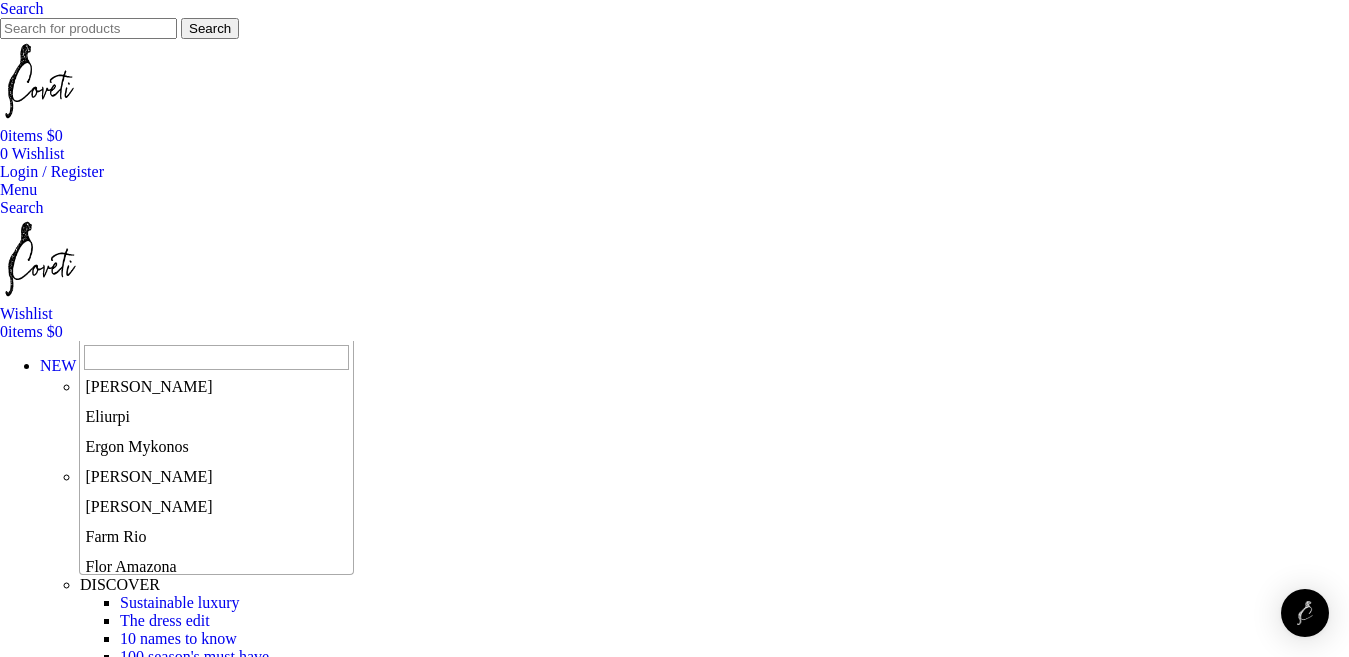 scroll, scrollTop: 1500, scrollLeft: 0, axis: vertical 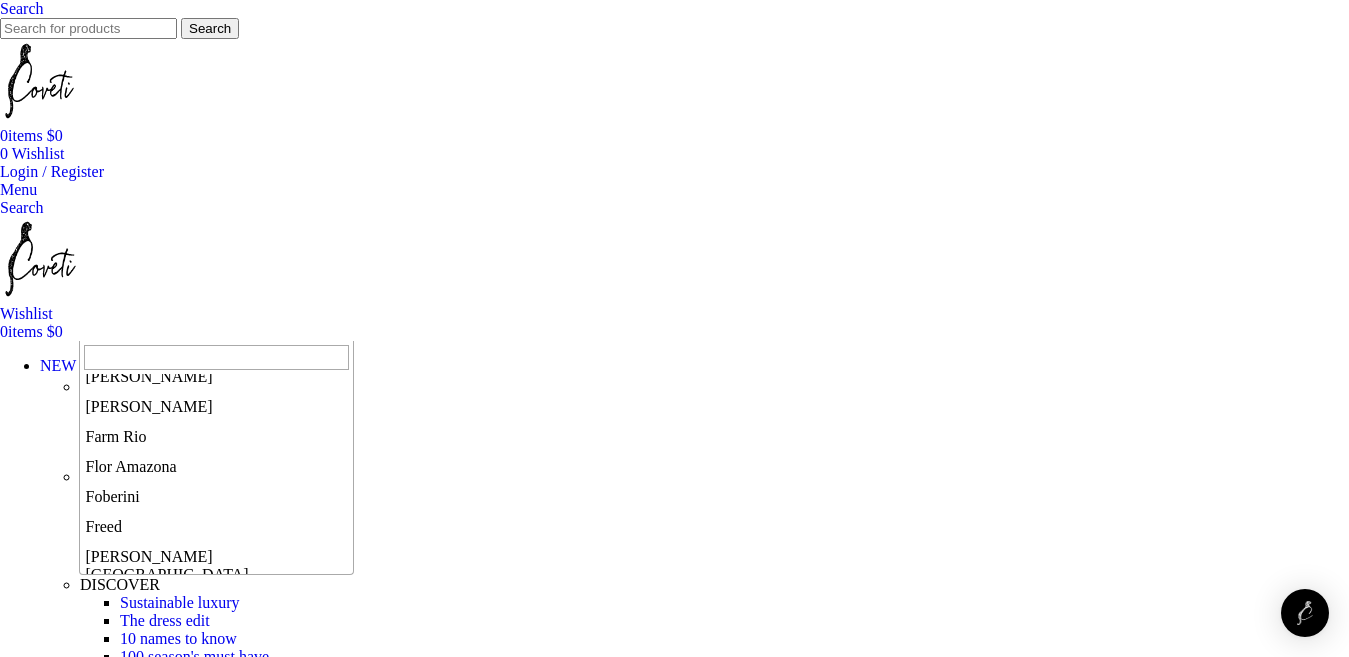 select on "casablanca" 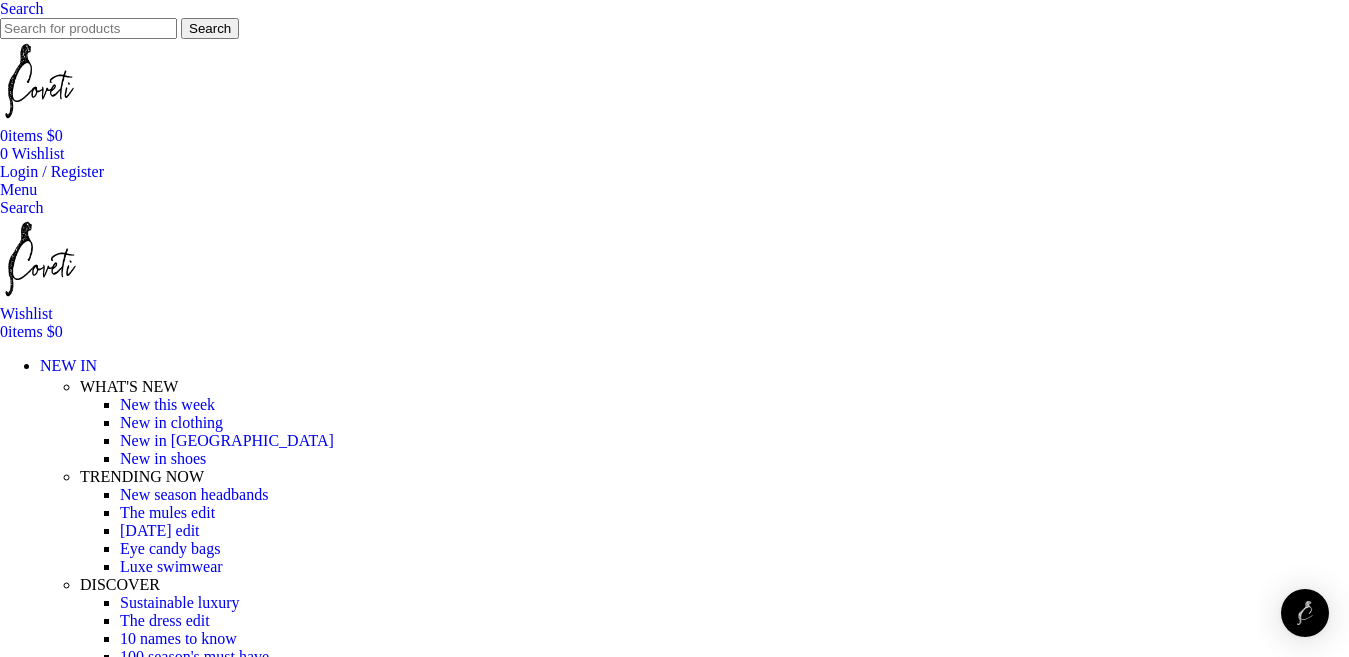 click on "Apply" at bounding box center [35, 18882] 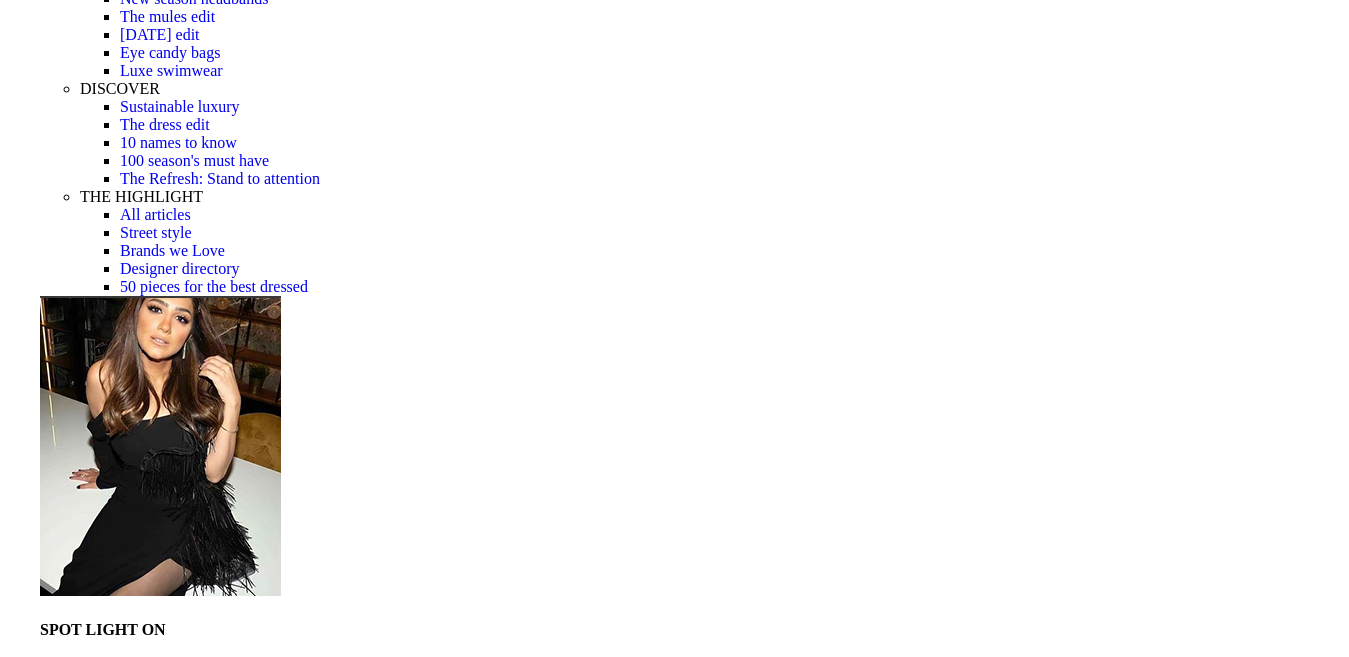 scroll, scrollTop: 500, scrollLeft: 0, axis: vertical 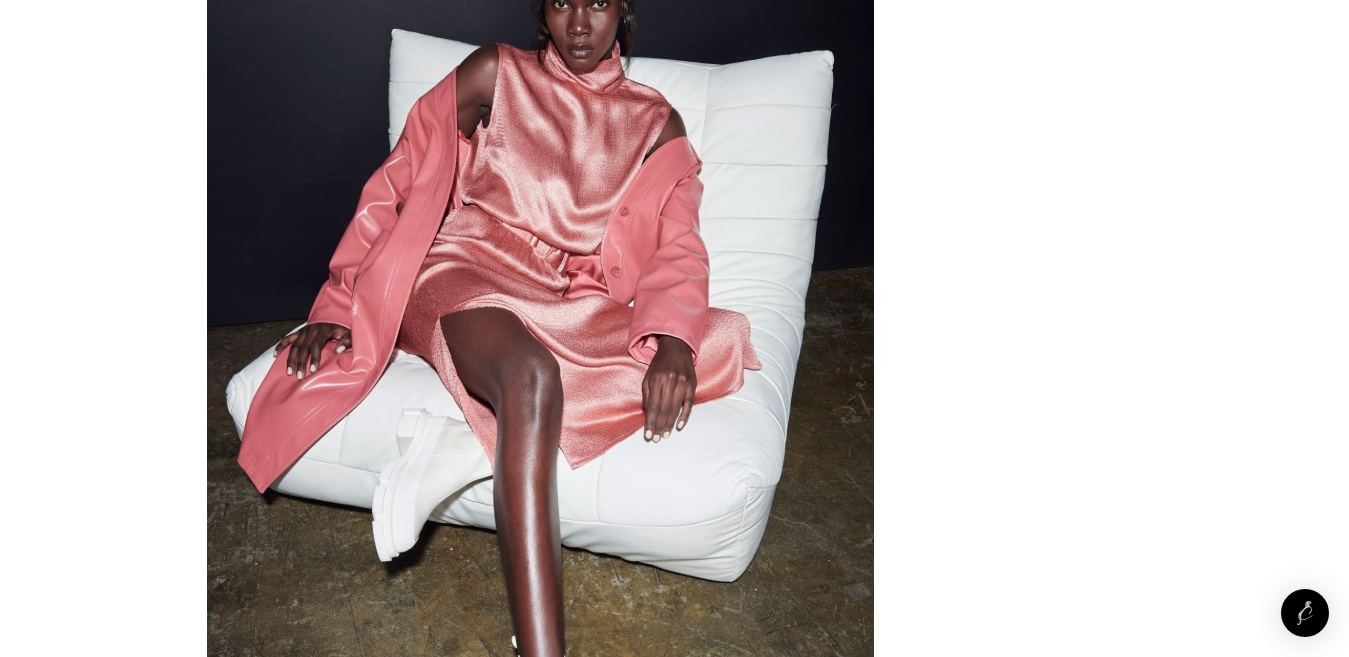 click on "2" at bounding box center [44, 53831] 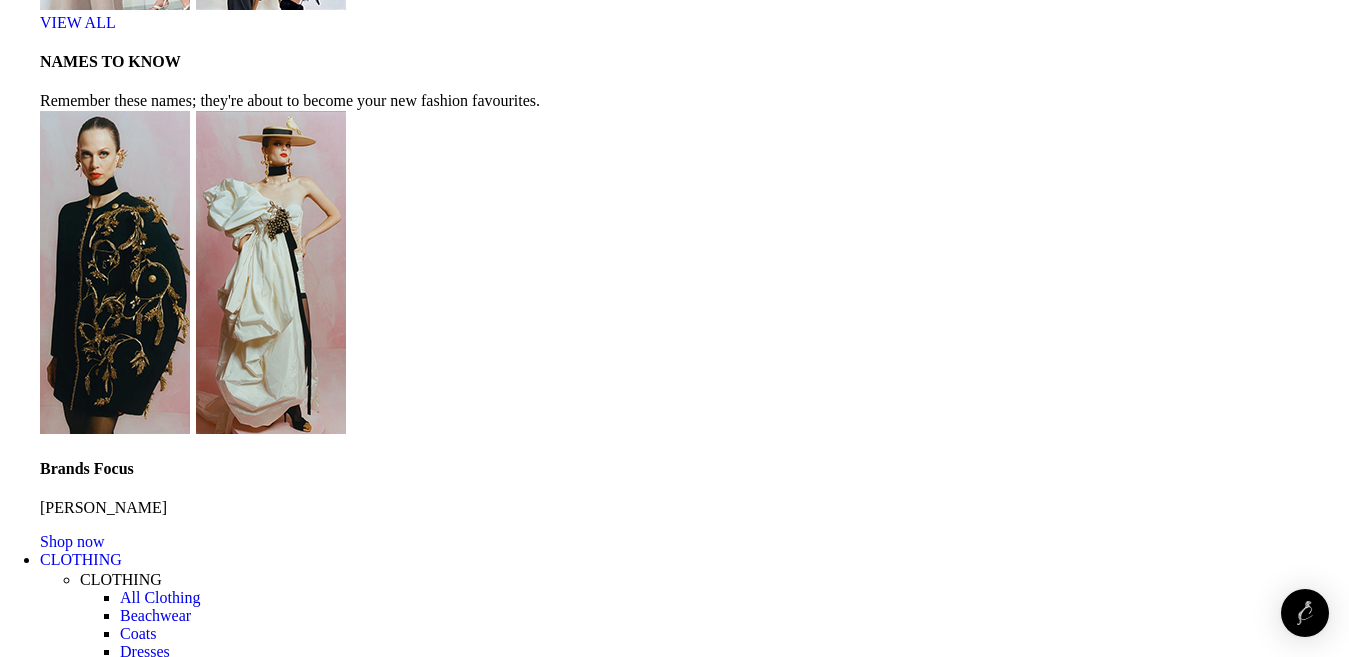 scroll, scrollTop: 5817, scrollLeft: 0, axis: vertical 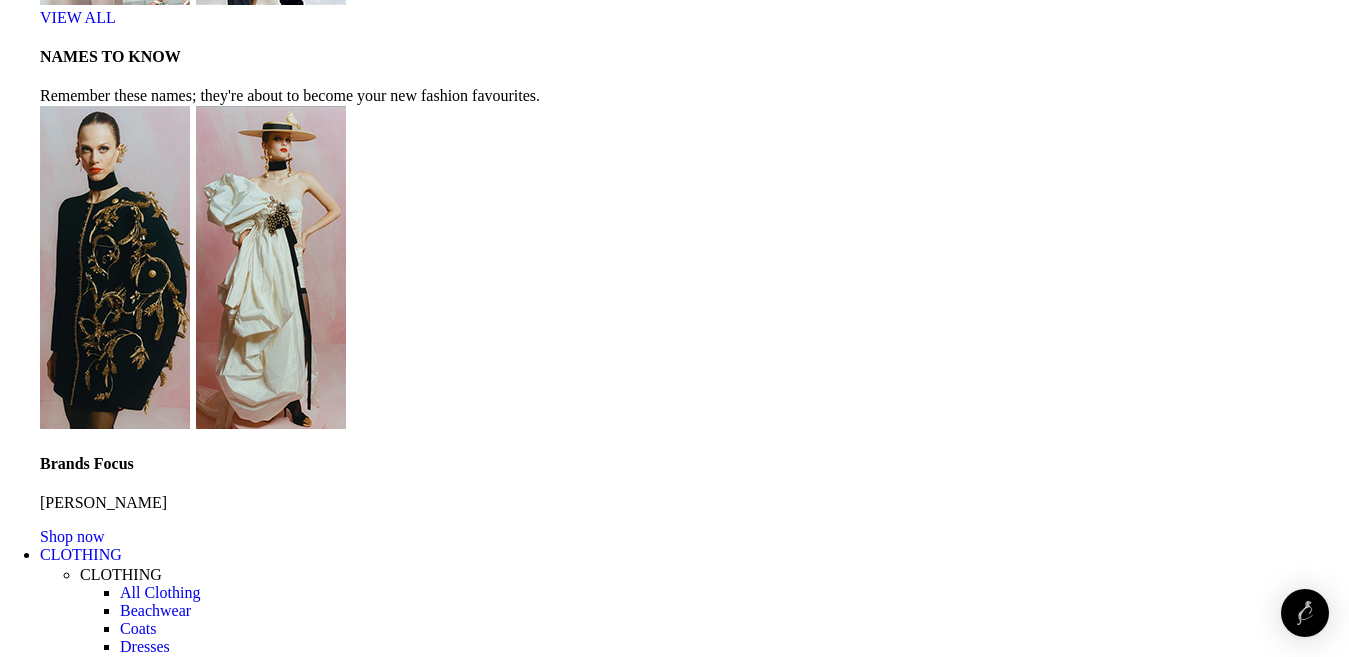 click on "Foberini" at bounding box center [67, 2734] 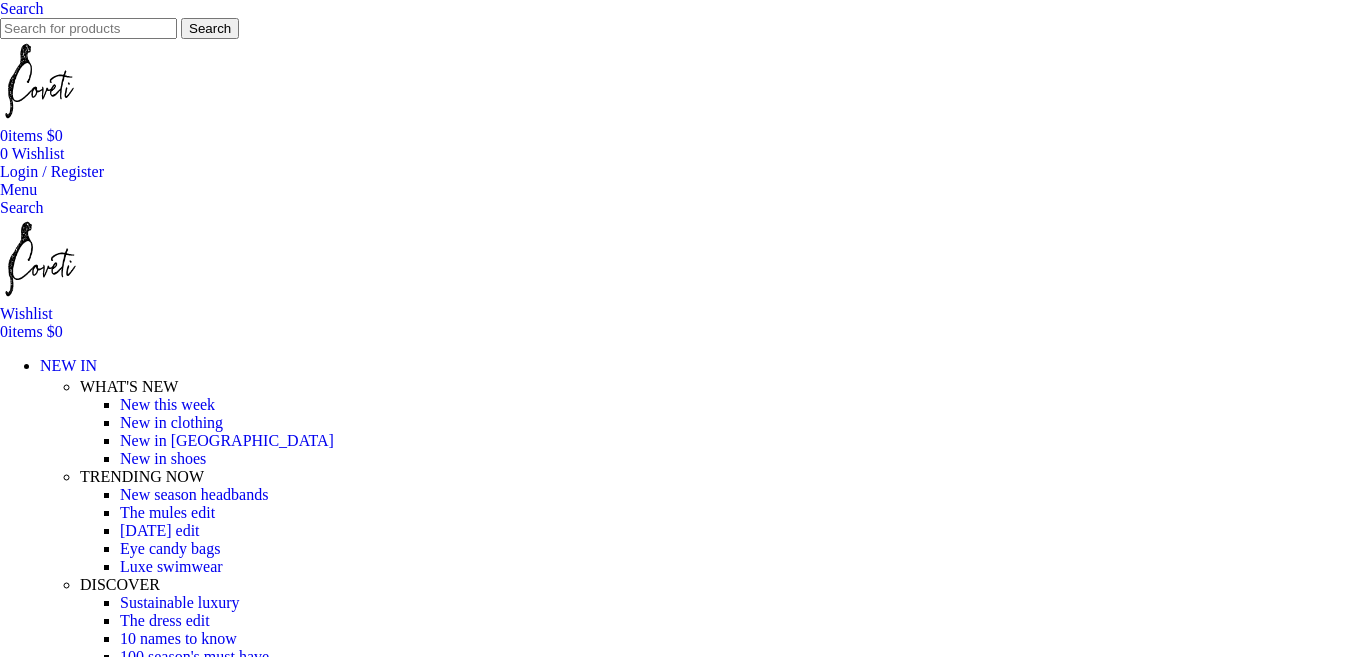 scroll, scrollTop: 0, scrollLeft: 0, axis: both 